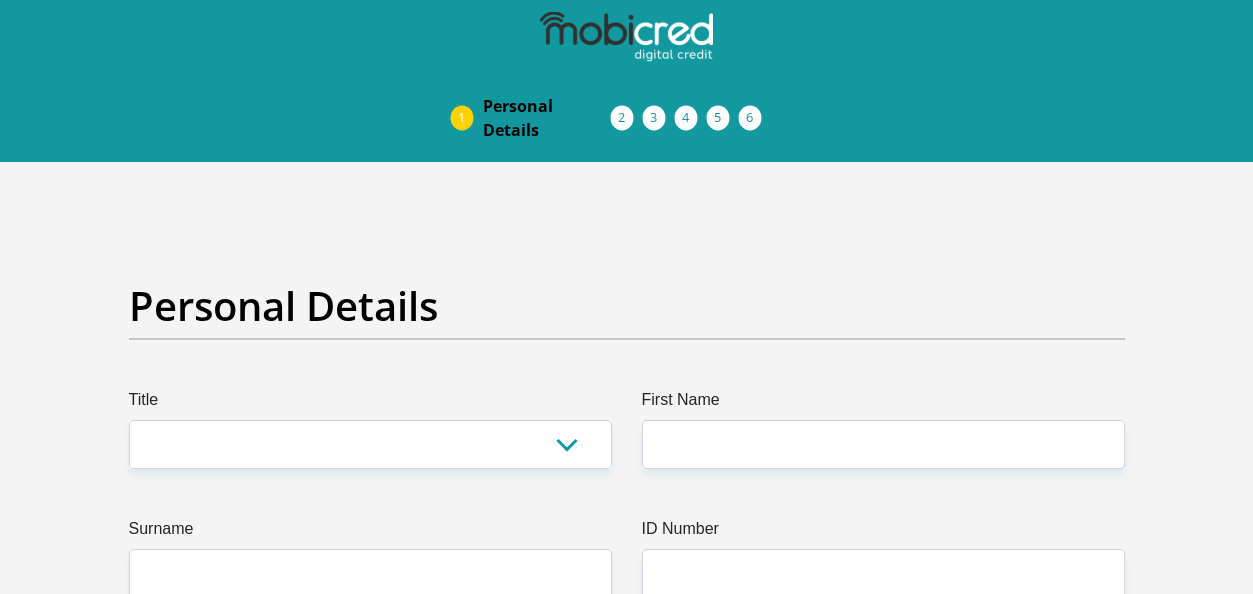 scroll, scrollTop: 0, scrollLeft: 0, axis: both 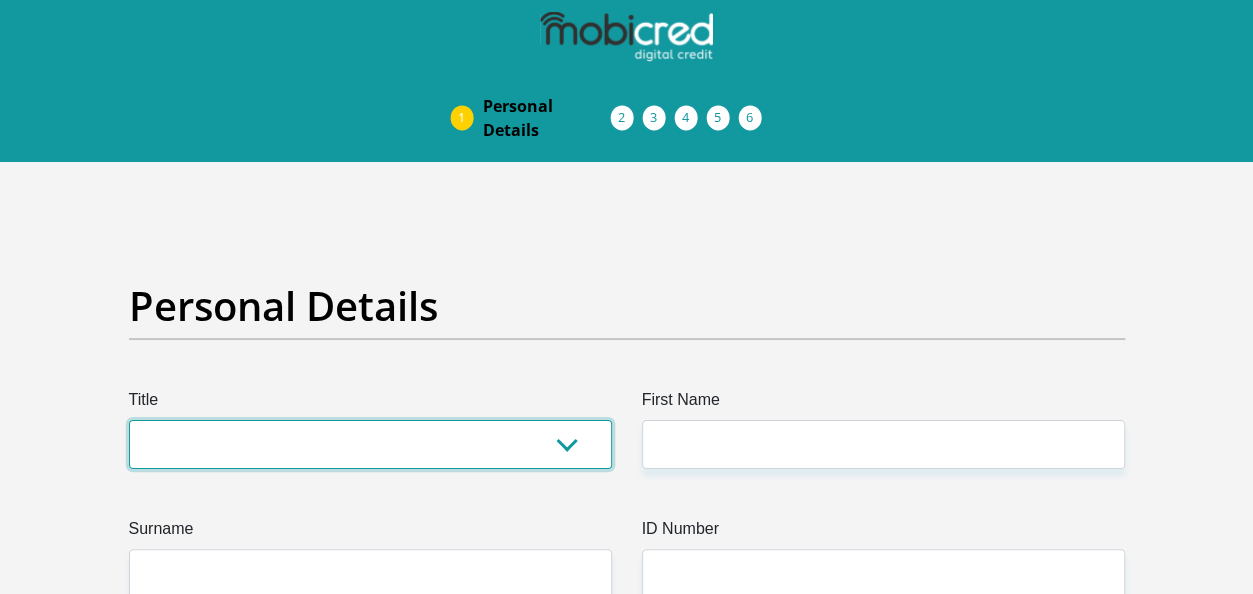 click on "Mr
Ms
Mrs
Dr
[PERSON_NAME]" at bounding box center (370, 444) 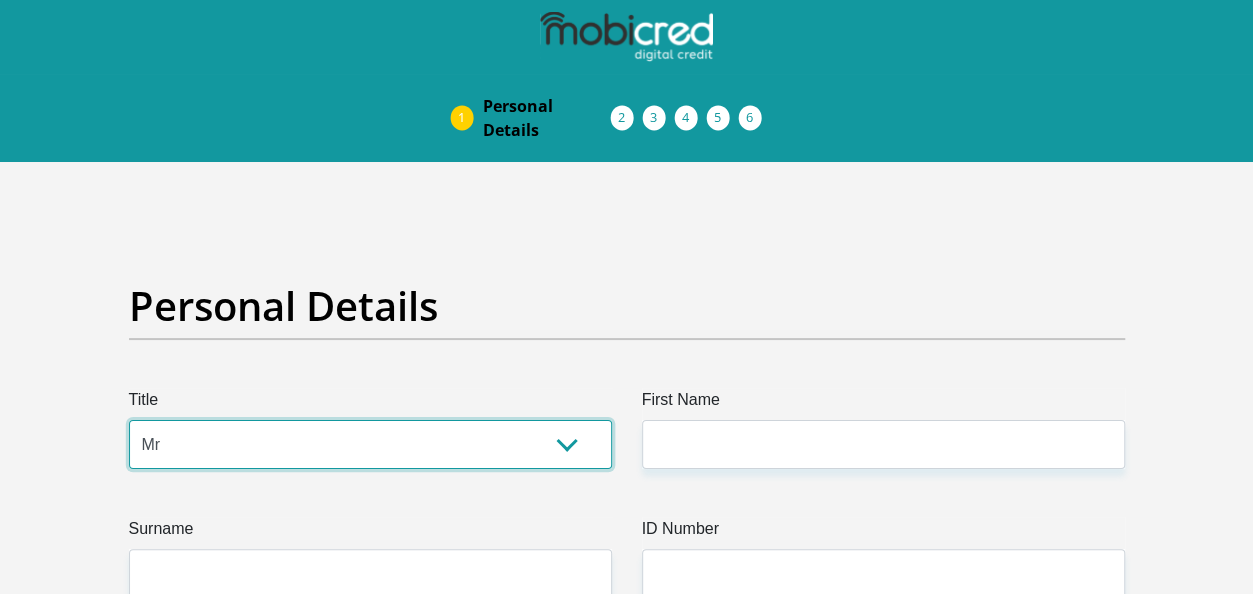 click on "Mr
Ms
Mrs
Dr
[PERSON_NAME]" at bounding box center [370, 444] 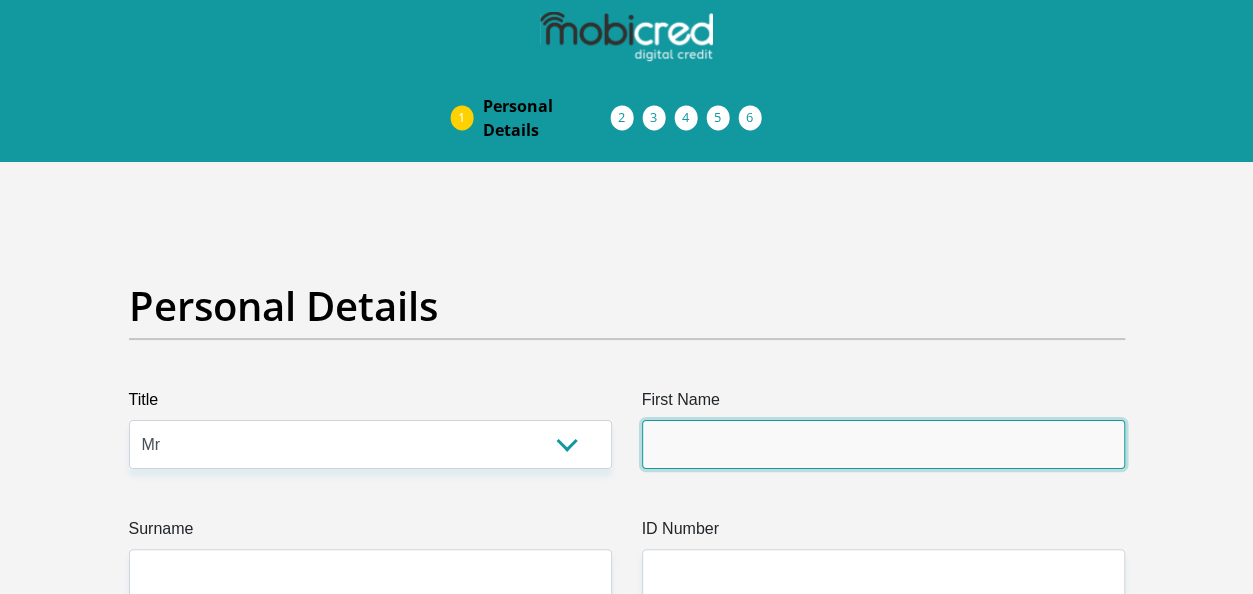 click on "First Name" at bounding box center (883, 444) 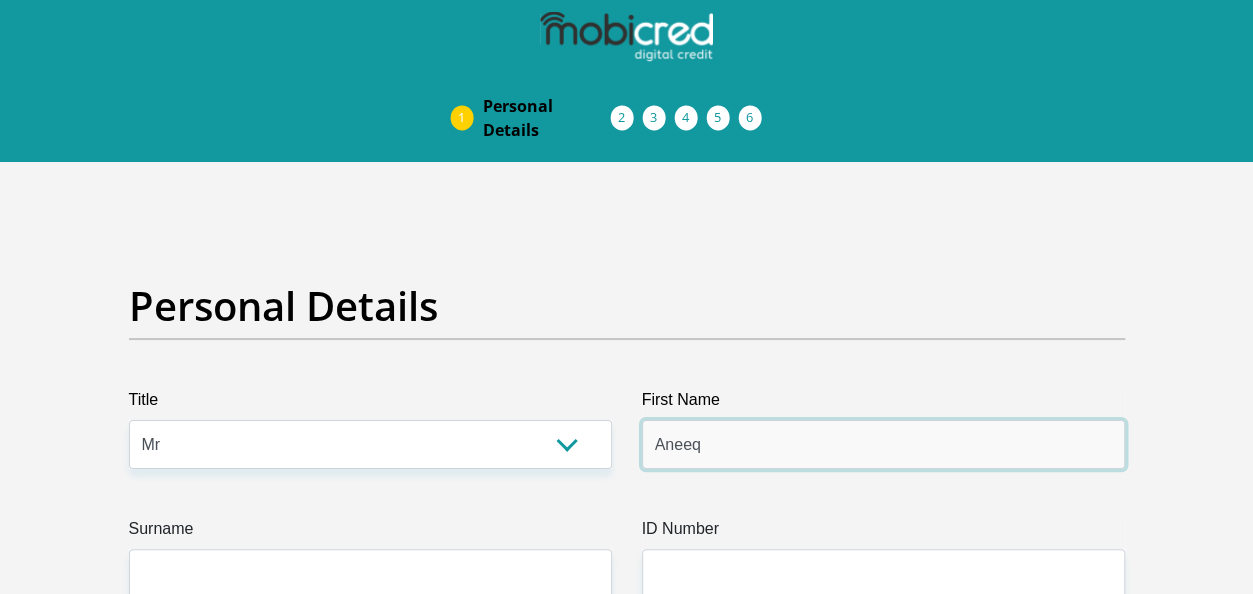 type on "Aneeq" 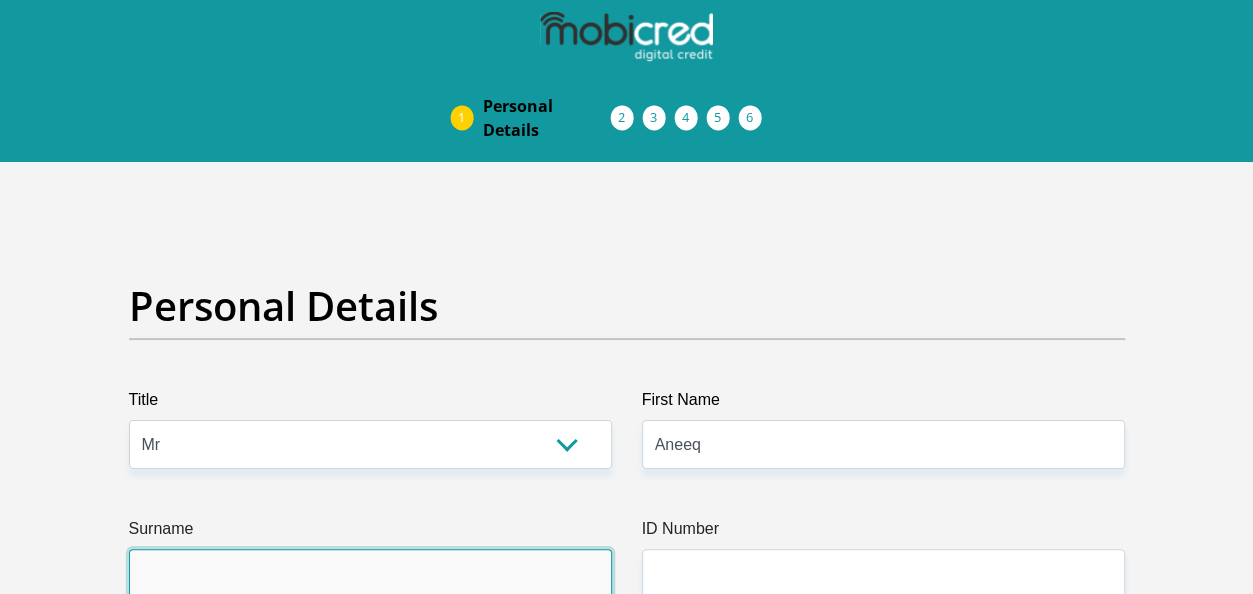scroll, scrollTop: 4, scrollLeft: 0, axis: vertical 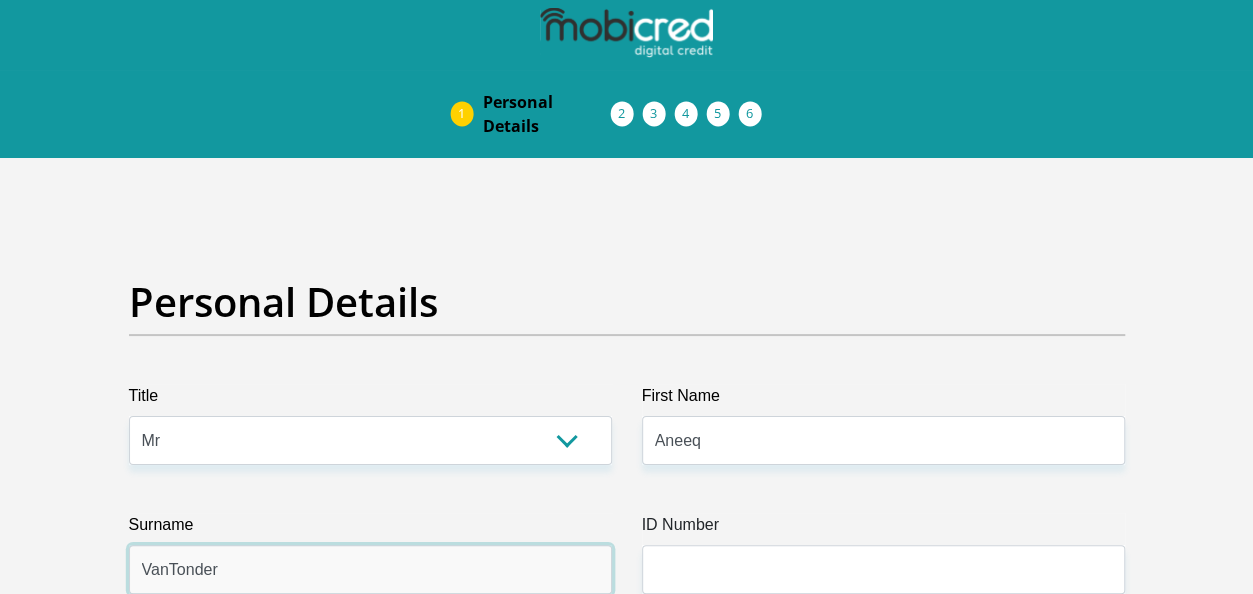 type on "VanTonder" 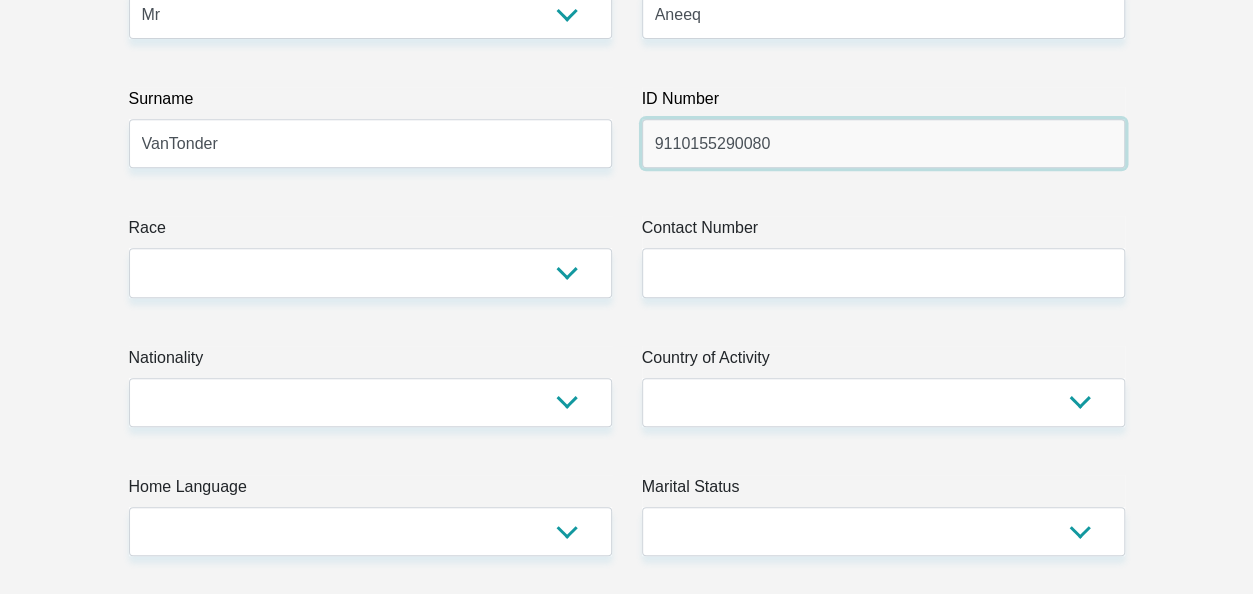 scroll, scrollTop: 447, scrollLeft: 0, axis: vertical 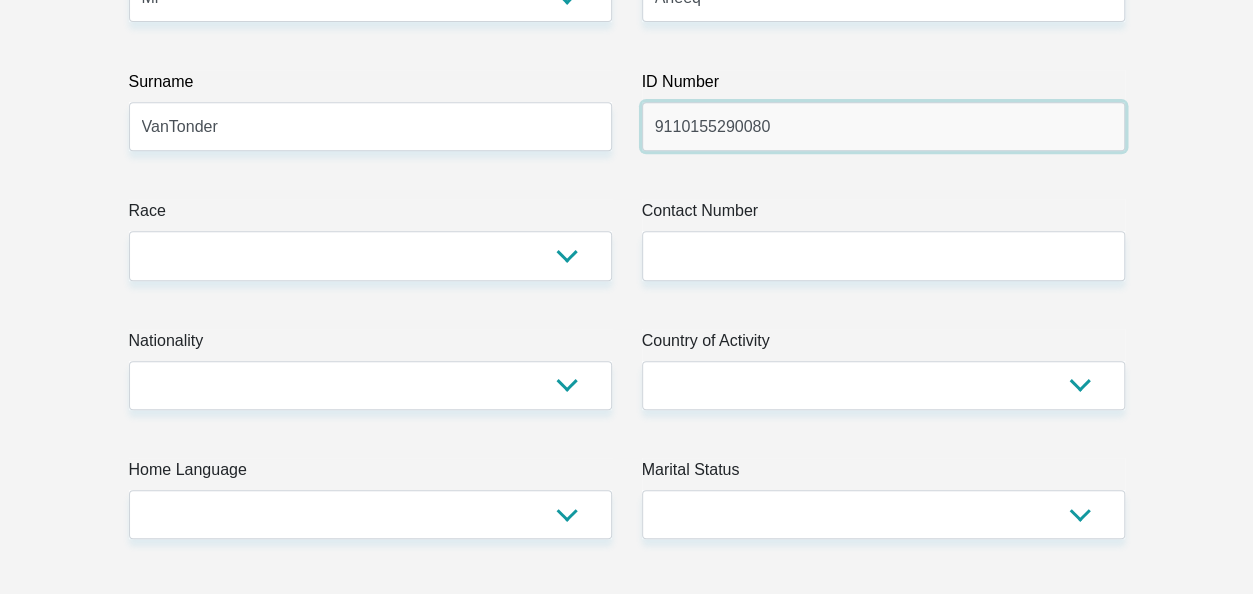 type on "9110155290080" 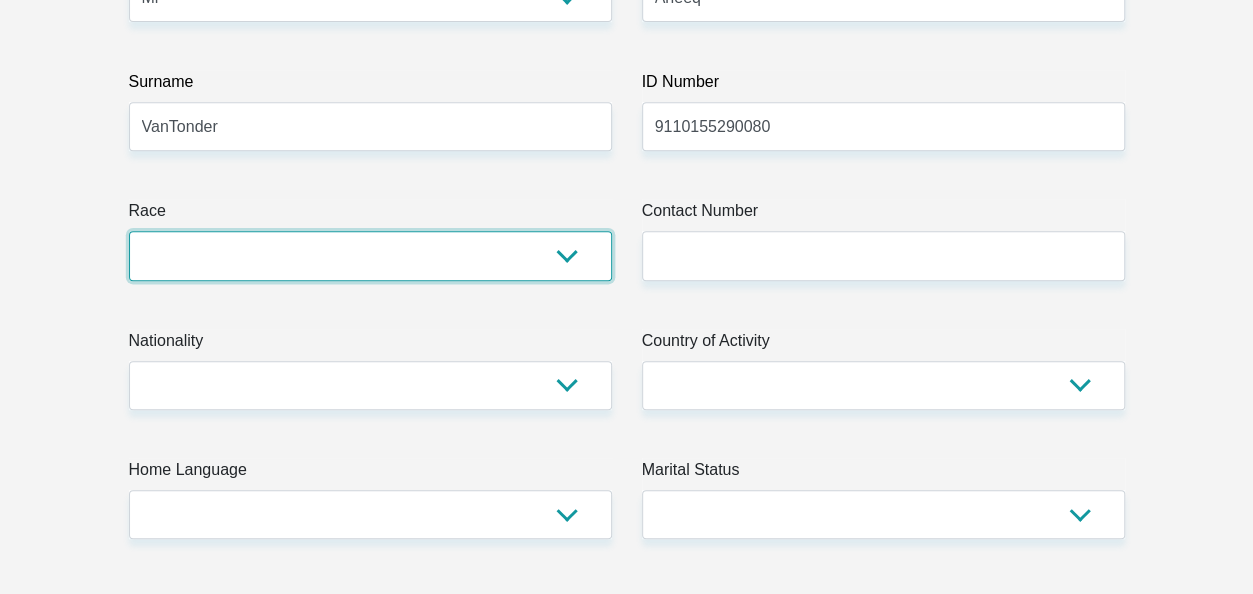 click on "Black
Coloured
Indian
White
Other" at bounding box center (370, 255) 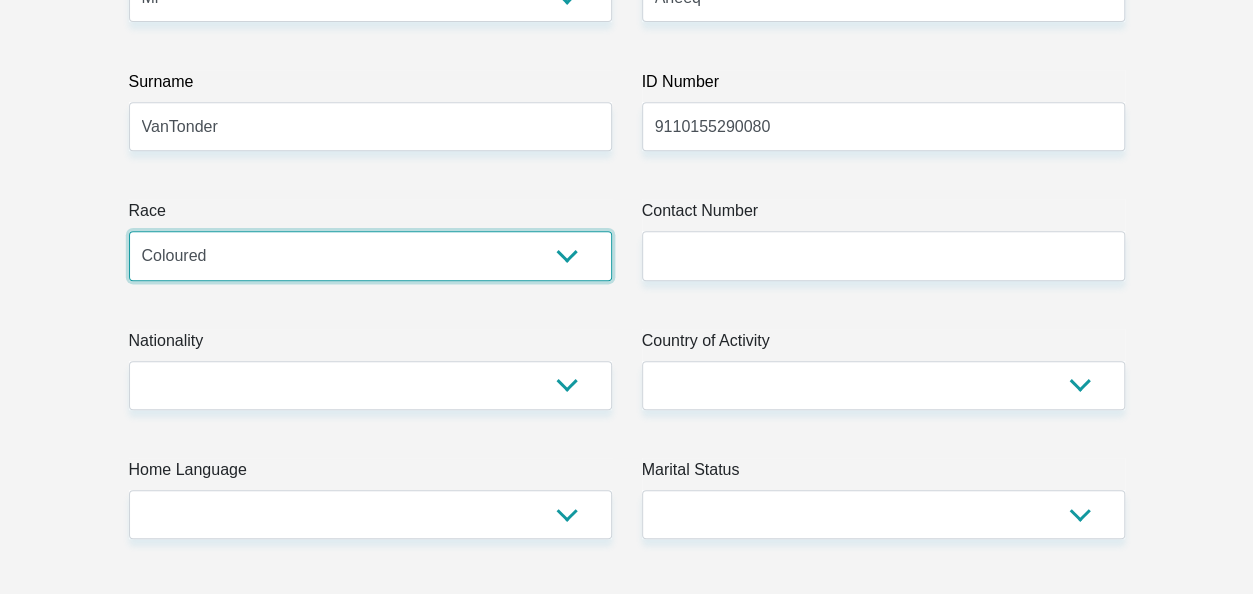 click on "Black
Coloured
Indian
White
Other" at bounding box center [370, 255] 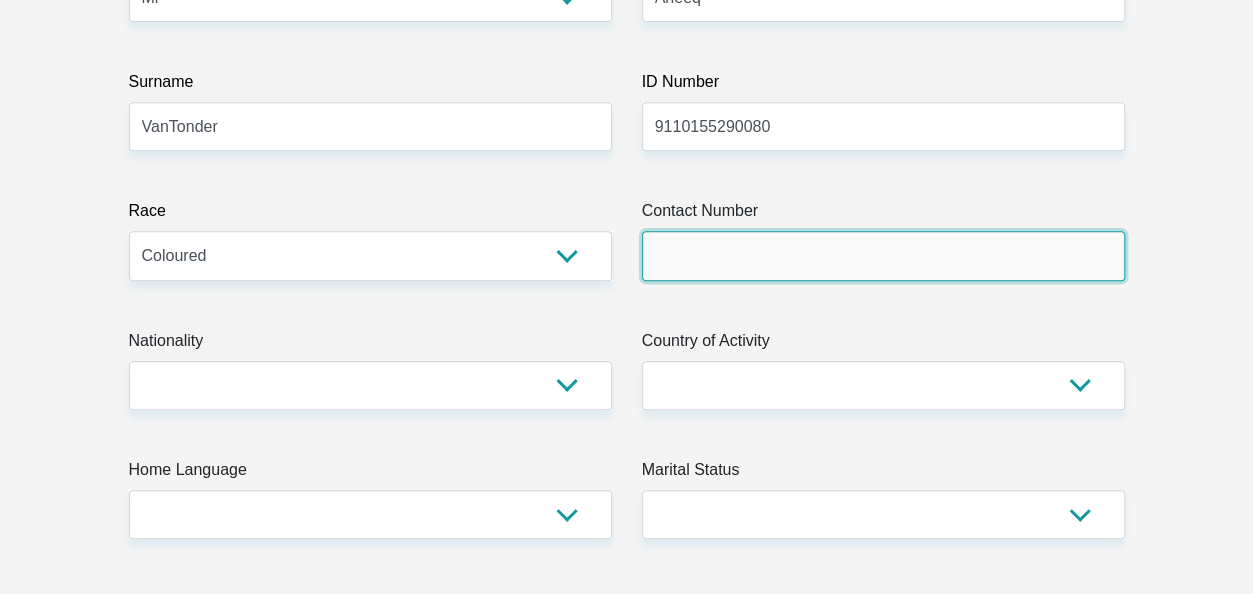 click on "Contact Number" at bounding box center [883, 255] 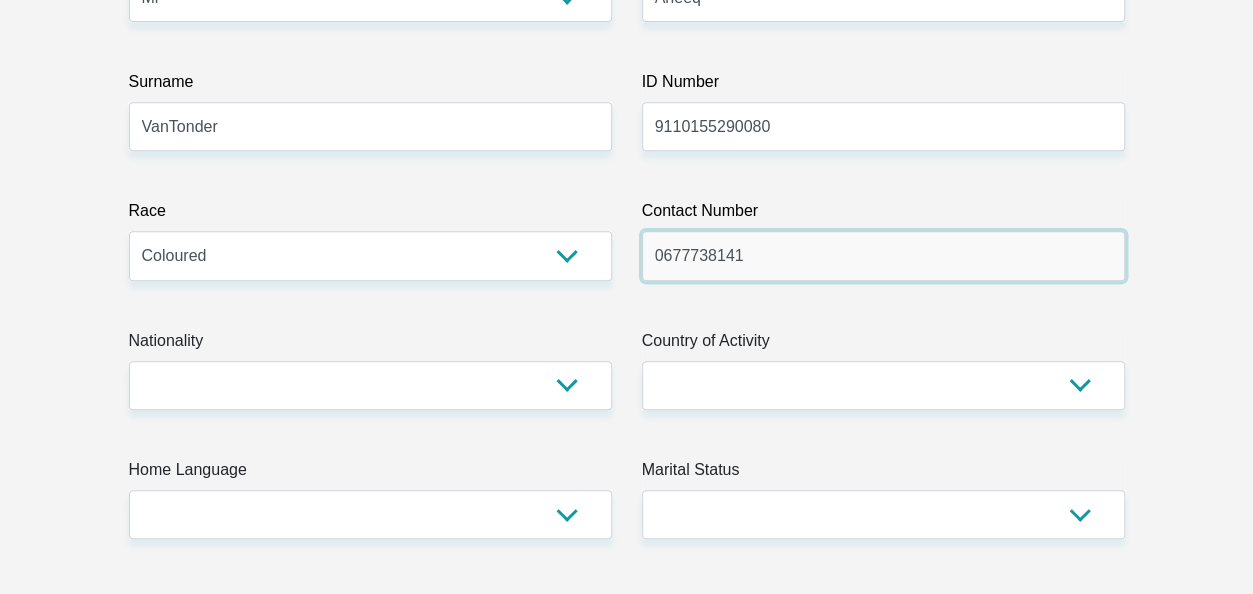 type on "0677738141" 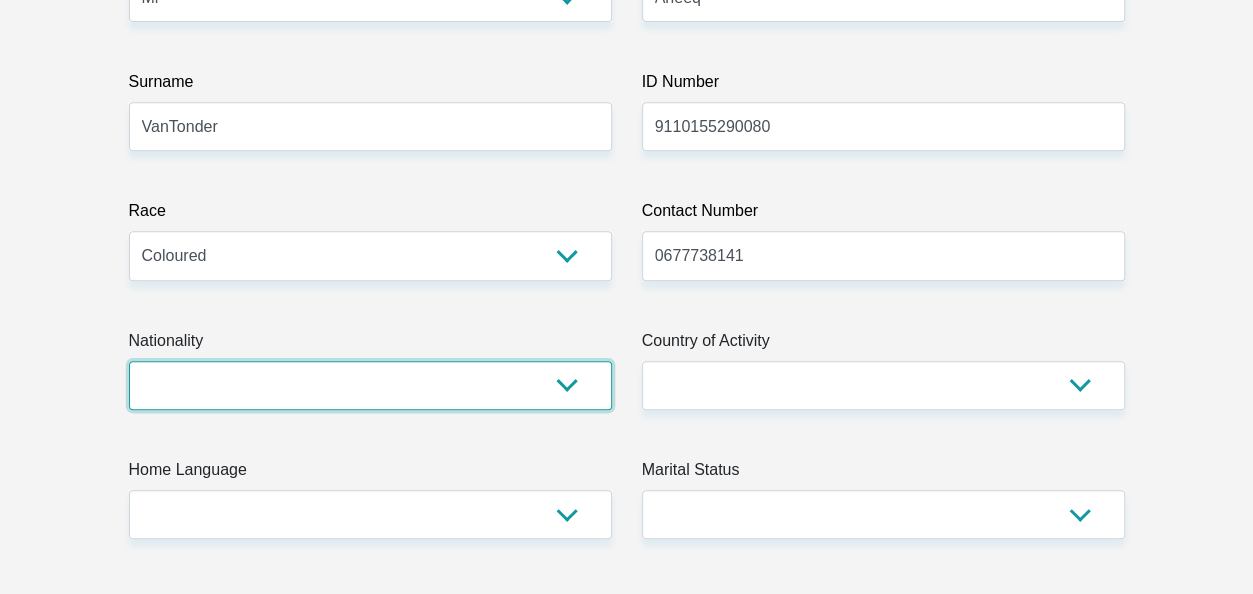 click on "[GEOGRAPHIC_DATA]
[GEOGRAPHIC_DATA]
[GEOGRAPHIC_DATA]
[GEOGRAPHIC_DATA]
[GEOGRAPHIC_DATA]
[GEOGRAPHIC_DATA] [GEOGRAPHIC_DATA]
[GEOGRAPHIC_DATA]
[GEOGRAPHIC_DATA]
[GEOGRAPHIC_DATA]
[GEOGRAPHIC_DATA]
[GEOGRAPHIC_DATA]
[GEOGRAPHIC_DATA]
[GEOGRAPHIC_DATA]
[GEOGRAPHIC_DATA]
[GEOGRAPHIC_DATA]
[DATE][GEOGRAPHIC_DATA]
[GEOGRAPHIC_DATA]
[GEOGRAPHIC_DATA]
[GEOGRAPHIC_DATA]
[GEOGRAPHIC_DATA]
[GEOGRAPHIC_DATA]
[GEOGRAPHIC_DATA]
[GEOGRAPHIC_DATA]
[GEOGRAPHIC_DATA]" at bounding box center (370, 385) 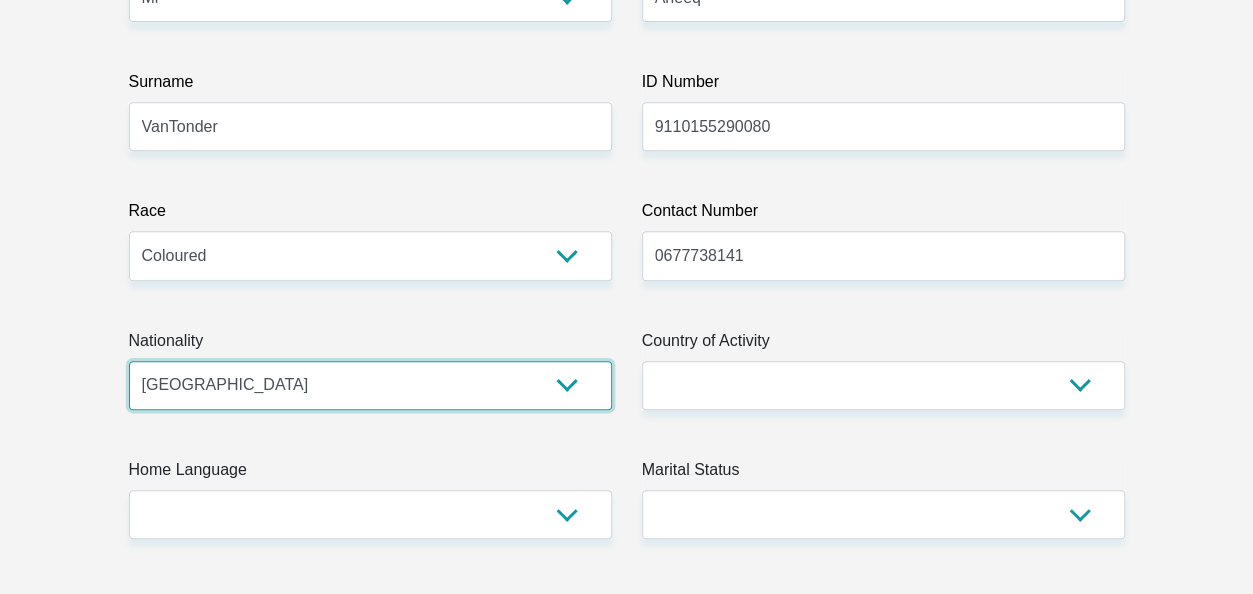 click on "[GEOGRAPHIC_DATA]
[GEOGRAPHIC_DATA]
[GEOGRAPHIC_DATA]
[GEOGRAPHIC_DATA]
[GEOGRAPHIC_DATA]
[GEOGRAPHIC_DATA] [GEOGRAPHIC_DATA]
[GEOGRAPHIC_DATA]
[GEOGRAPHIC_DATA]
[GEOGRAPHIC_DATA]
[GEOGRAPHIC_DATA]
[GEOGRAPHIC_DATA]
[GEOGRAPHIC_DATA]
[GEOGRAPHIC_DATA]
[GEOGRAPHIC_DATA]
[GEOGRAPHIC_DATA]
[DATE][GEOGRAPHIC_DATA]
[GEOGRAPHIC_DATA]
[GEOGRAPHIC_DATA]
[GEOGRAPHIC_DATA]
[GEOGRAPHIC_DATA]
[GEOGRAPHIC_DATA]
[GEOGRAPHIC_DATA]
[GEOGRAPHIC_DATA]
[GEOGRAPHIC_DATA]" at bounding box center [370, 385] 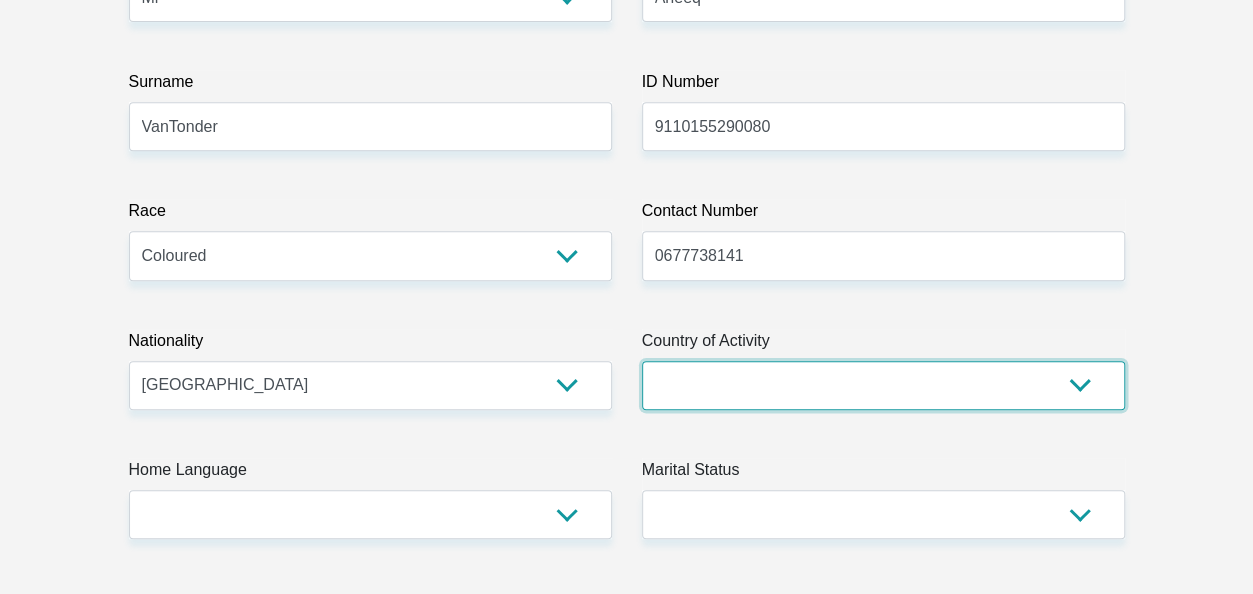 click on "[GEOGRAPHIC_DATA]
[GEOGRAPHIC_DATA]
[GEOGRAPHIC_DATA]
[GEOGRAPHIC_DATA]
[GEOGRAPHIC_DATA]
[GEOGRAPHIC_DATA] [GEOGRAPHIC_DATA]
[GEOGRAPHIC_DATA]
[GEOGRAPHIC_DATA]
[GEOGRAPHIC_DATA]
[GEOGRAPHIC_DATA]
[GEOGRAPHIC_DATA]
[GEOGRAPHIC_DATA]
[GEOGRAPHIC_DATA]
[GEOGRAPHIC_DATA]
[GEOGRAPHIC_DATA]
[DATE][GEOGRAPHIC_DATA]
[GEOGRAPHIC_DATA]
[GEOGRAPHIC_DATA]
[GEOGRAPHIC_DATA]
[GEOGRAPHIC_DATA]" at bounding box center (883, 385) 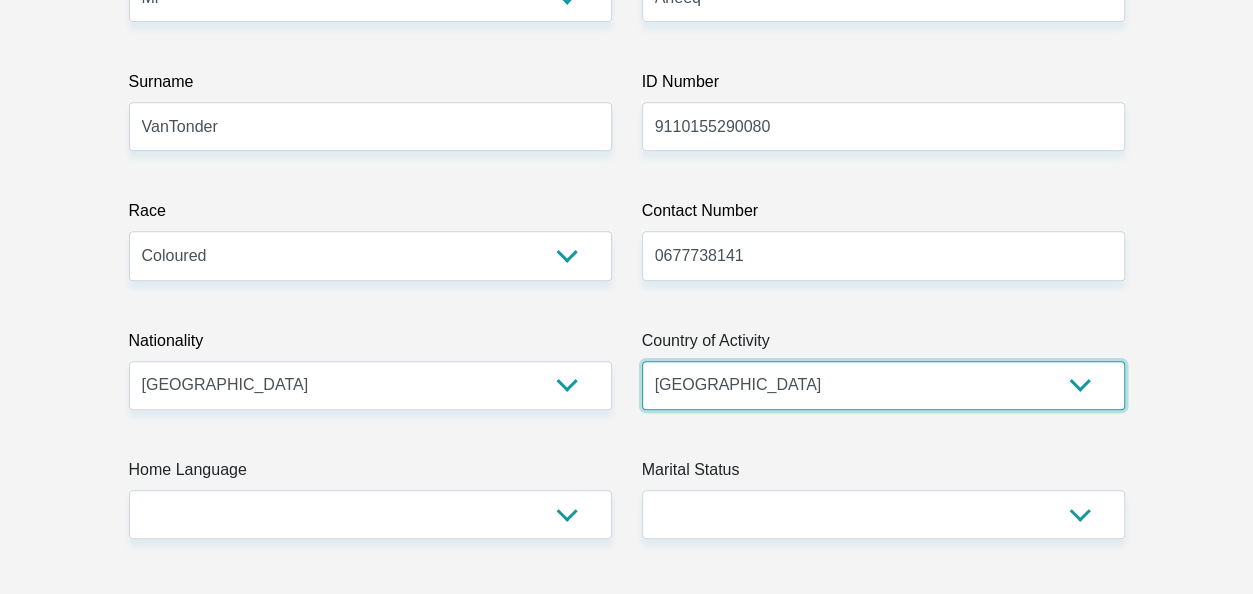 click on "[GEOGRAPHIC_DATA]
[GEOGRAPHIC_DATA]
[GEOGRAPHIC_DATA]
[GEOGRAPHIC_DATA]
[GEOGRAPHIC_DATA]
[GEOGRAPHIC_DATA] [GEOGRAPHIC_DATA]
[GEOGRAPHIC_DATA]
[GEOGRAPHIC_DATA]
[GEOGRAPHIC_DATA]
[GEOGRAPHIC_DATA]
[GEOGRAPHIC_DATA]
[GEOGRAPHIC_DATA]
[GEOGRAPHIC_DATA]
[GEOGRAPHIC_DATA]
[GEOGRAPHIC_DATA]
[DATE][GEOGRAPHIC_DATA]
[GEOGRAPHIC_DATA]
[GEOGRAPHIC_DATA]
[GEOGRAPHIC_DATA]
[GEOGRAPHIC_DATA]" at bounding box center (883, 385) 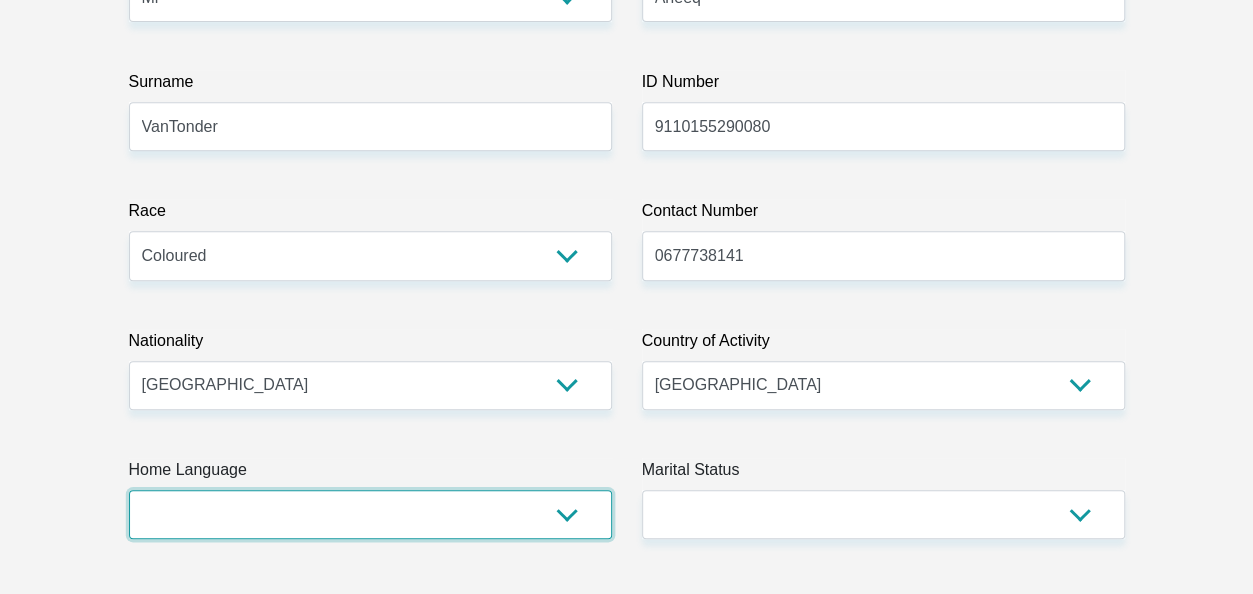 click on "Afrikaans
English
Sepedi
South Ndebele
Southern Sotho
Swati
Tsonga
Tswana
Venda
Xhosa
Zulu
Other" at bounding box center [370, 514] 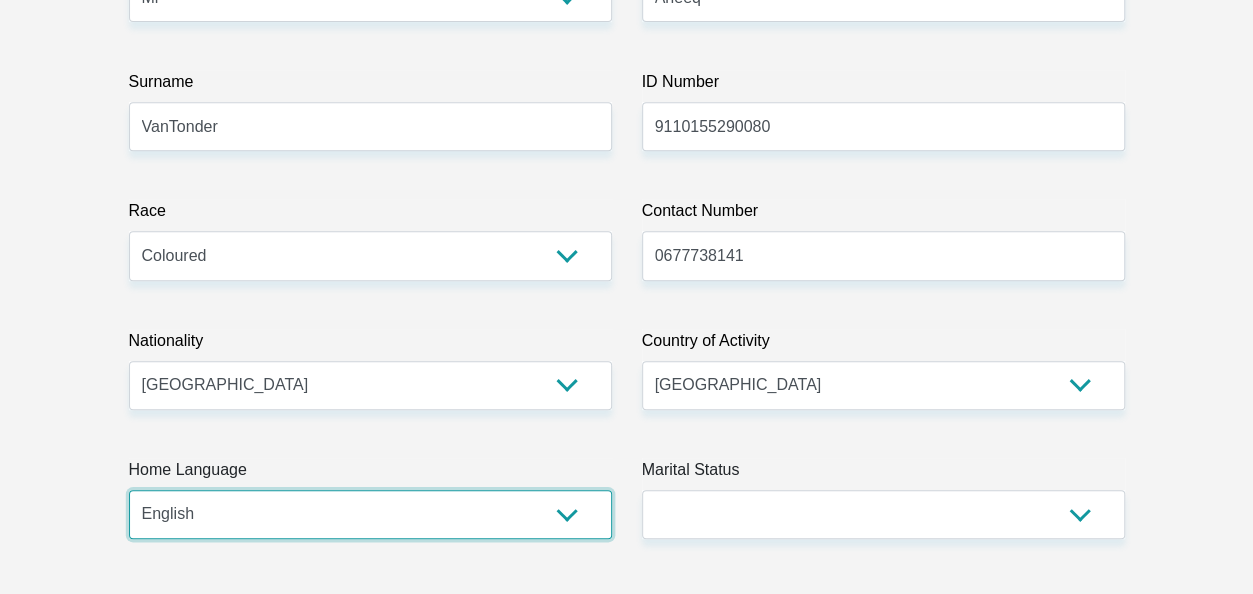 click on "Afrikaans
English
Sepedi
South Ndebele
Southern Sotho
Swati
Tsonga
Tswana
Venda
Xhosa
Zulu
Other" at bounding box center [370, 514] 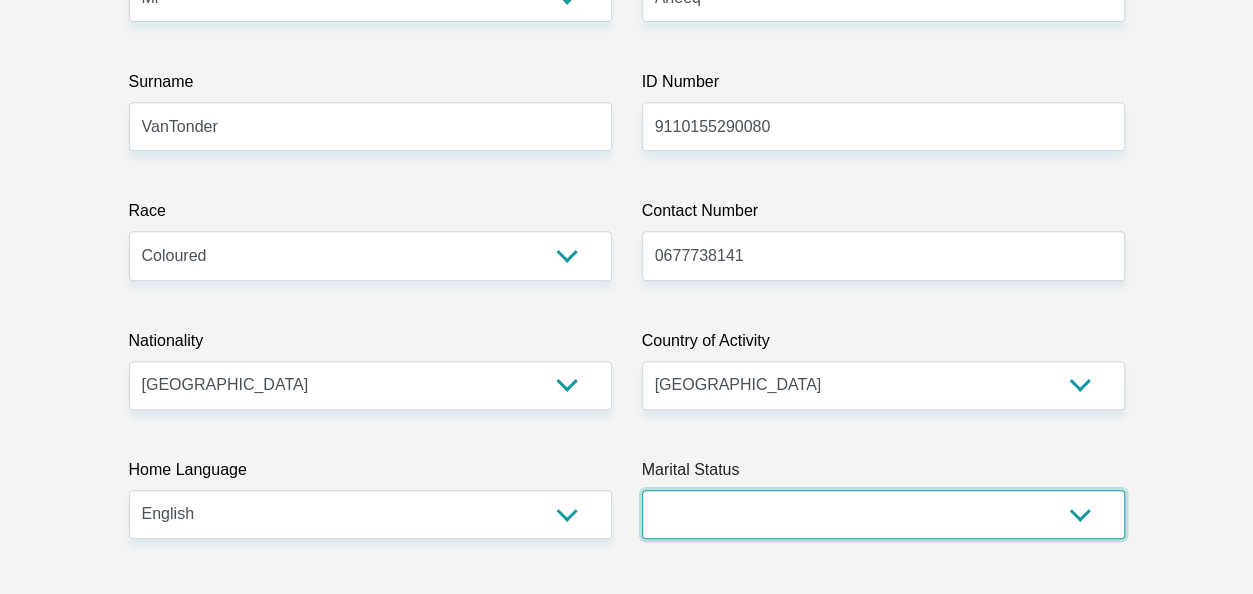 click on "Married ANC
Single
Divorced
Widowed
Married COP or Customary Law" at bounding box center (883, 514) 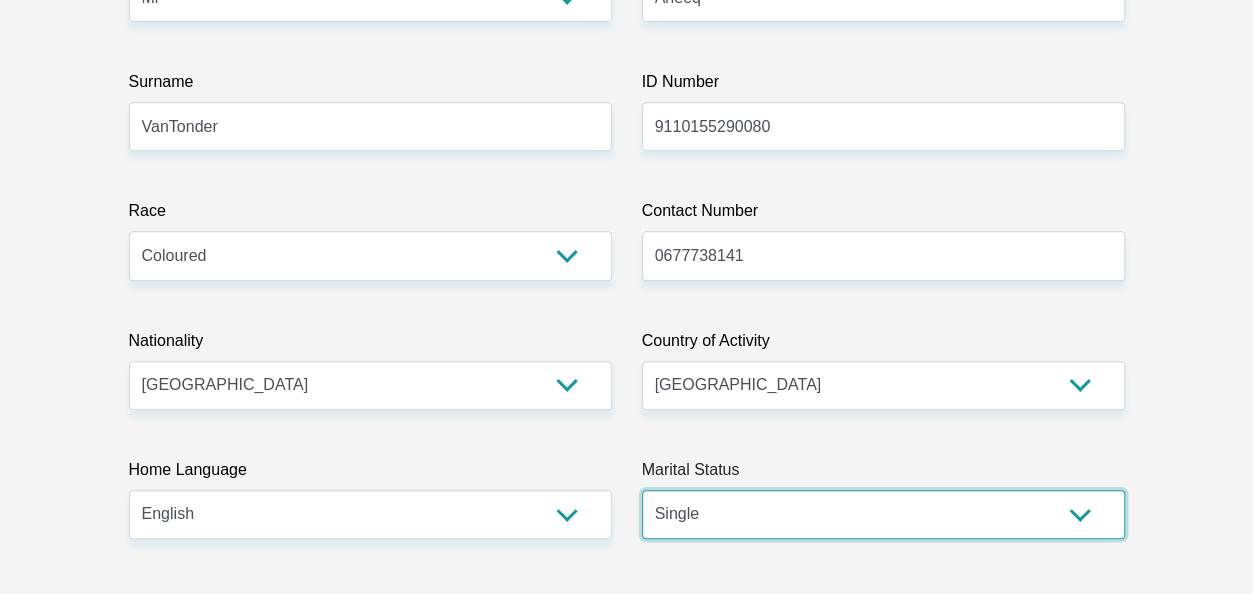click on "Married ANC
Single
Divorced
Widowed
Married COP or Customary Law" at bounding box center (883, 514) 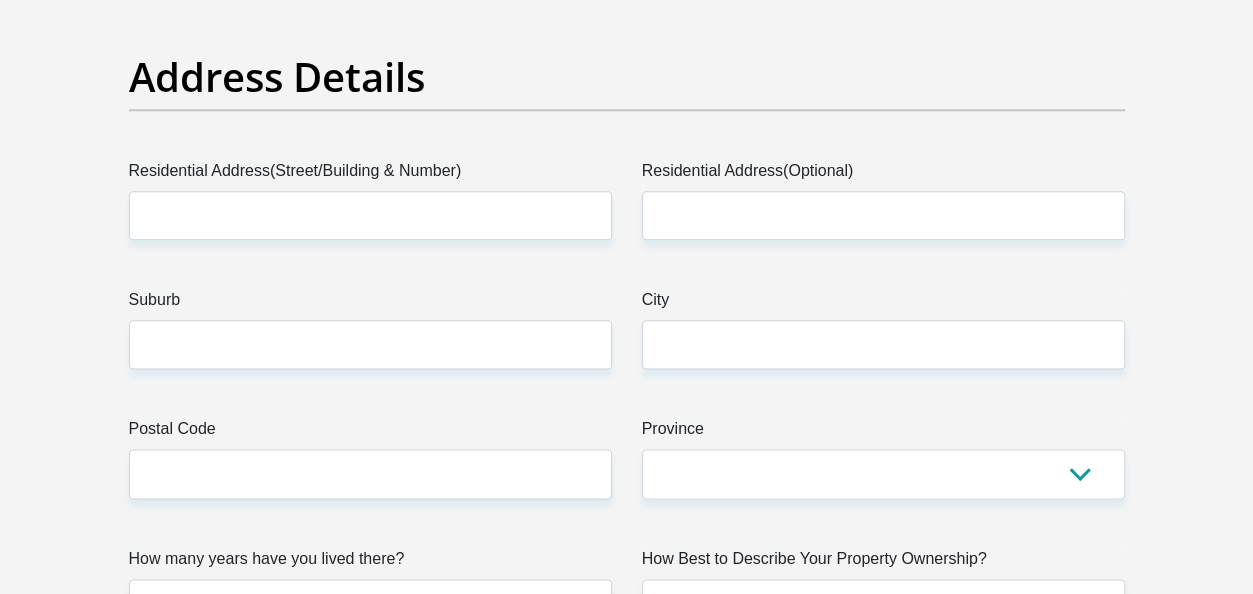 scroll, scrollTop: 1030, scrollLeft: 0, axis: vertical 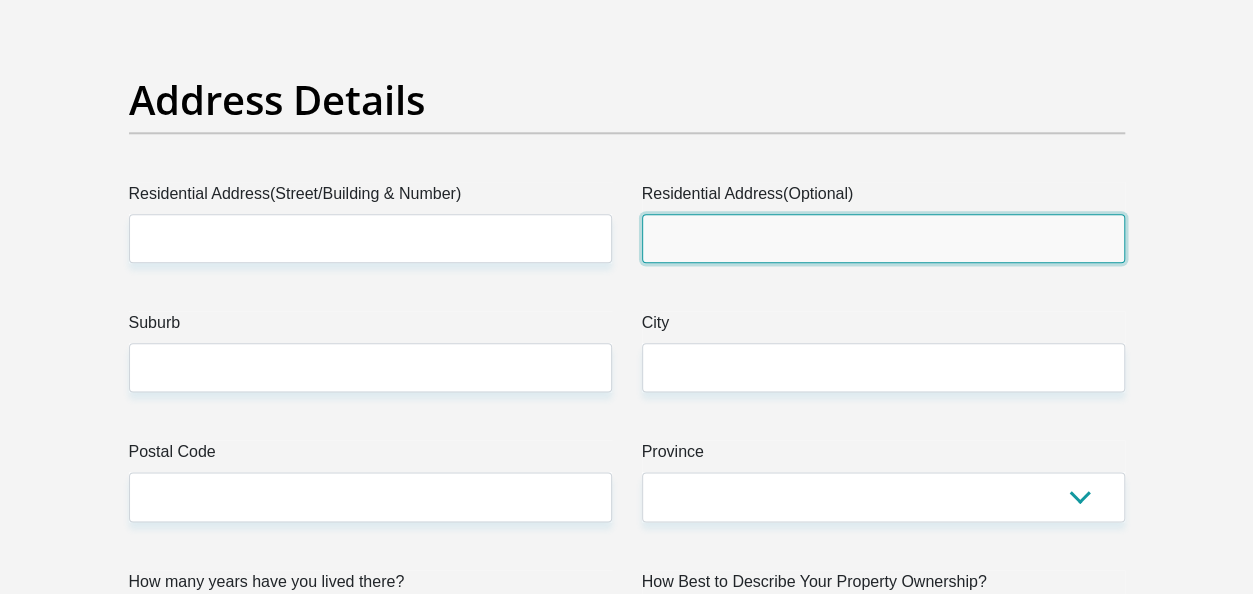 click on "Residential Address(Optional)" at bounding box center [883, 238] 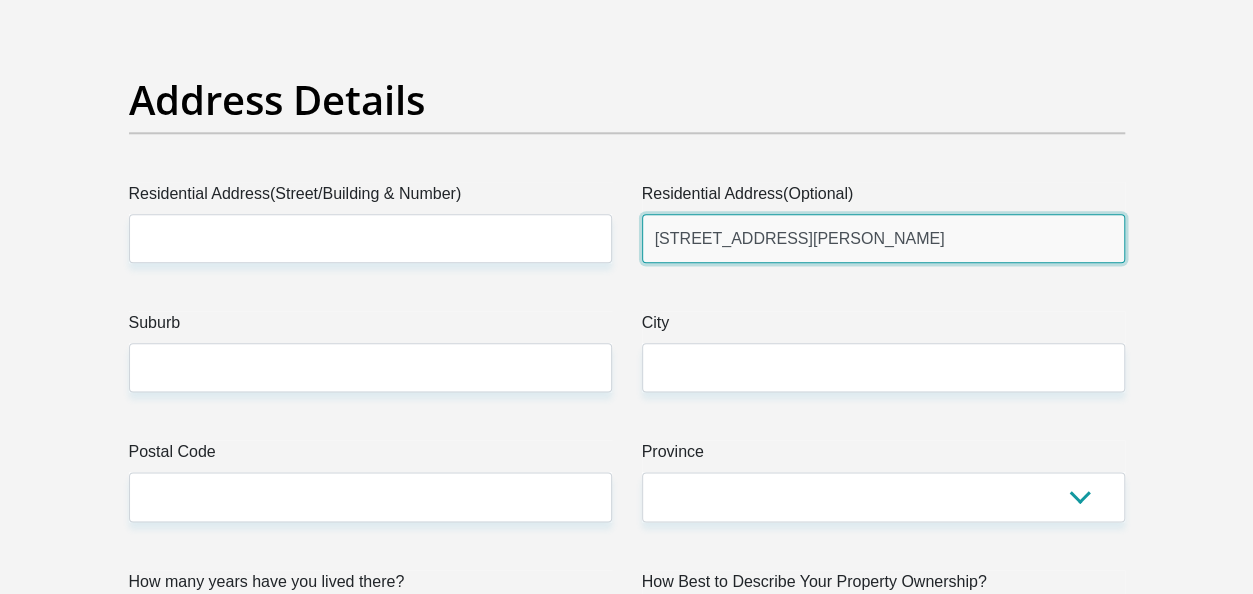 type on "[STREET_ADDRESS][PERSON_NAME]" 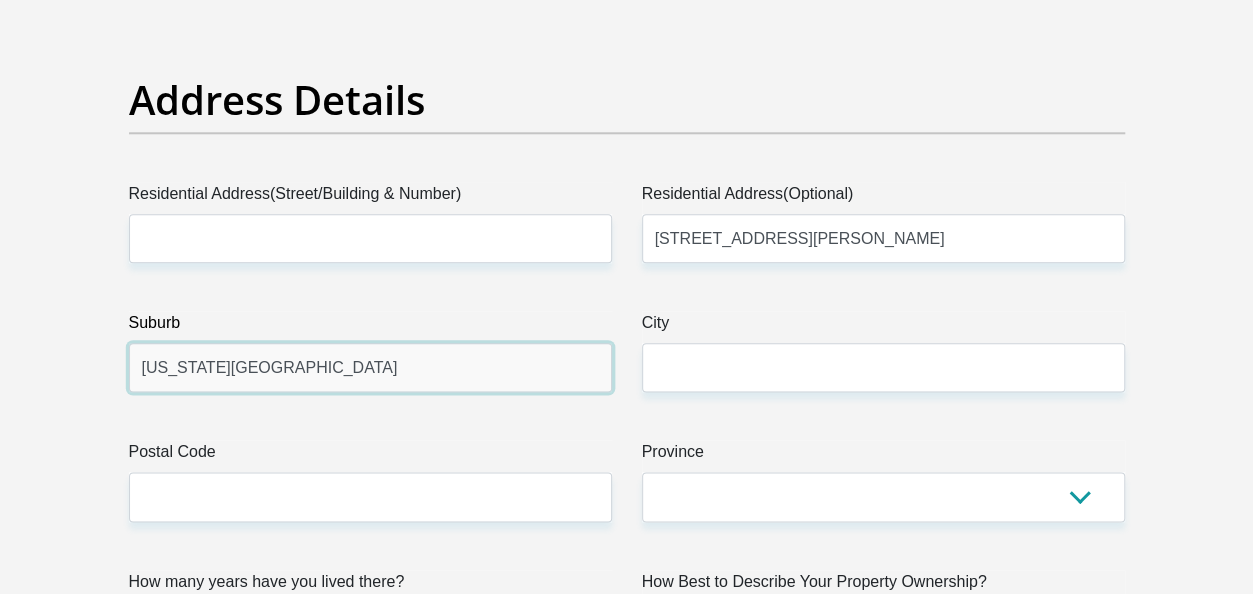 type on "[US_STATE][GEOGRAPHIC_DATA]" 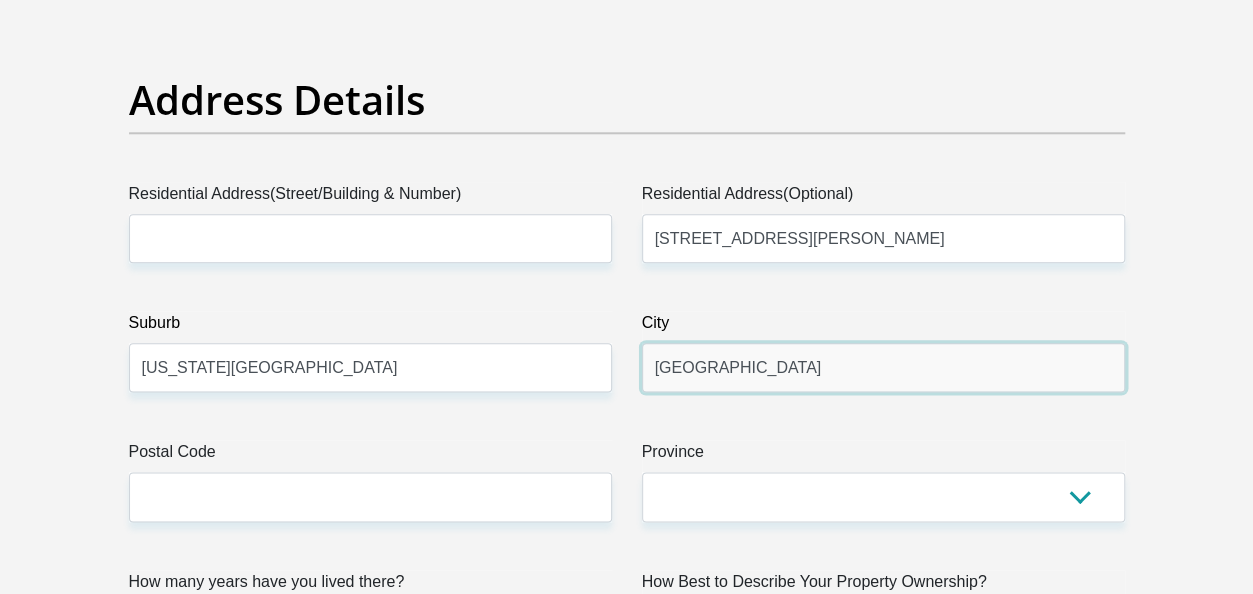 type on "[GEOGRAPHIC_DATA]" 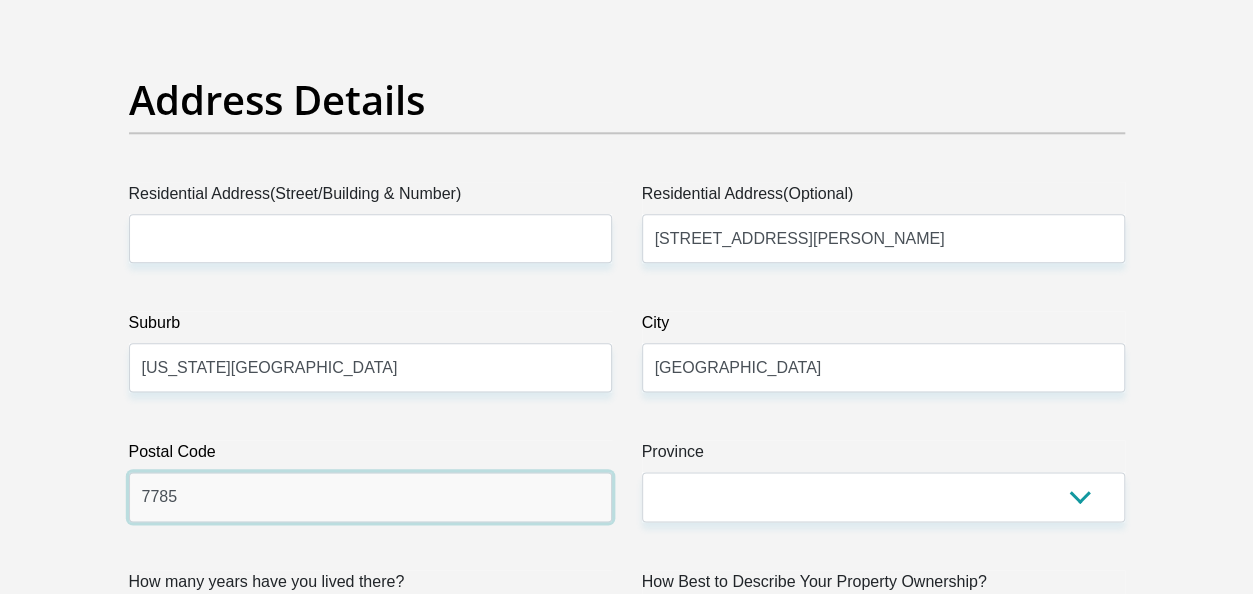type on "7785" 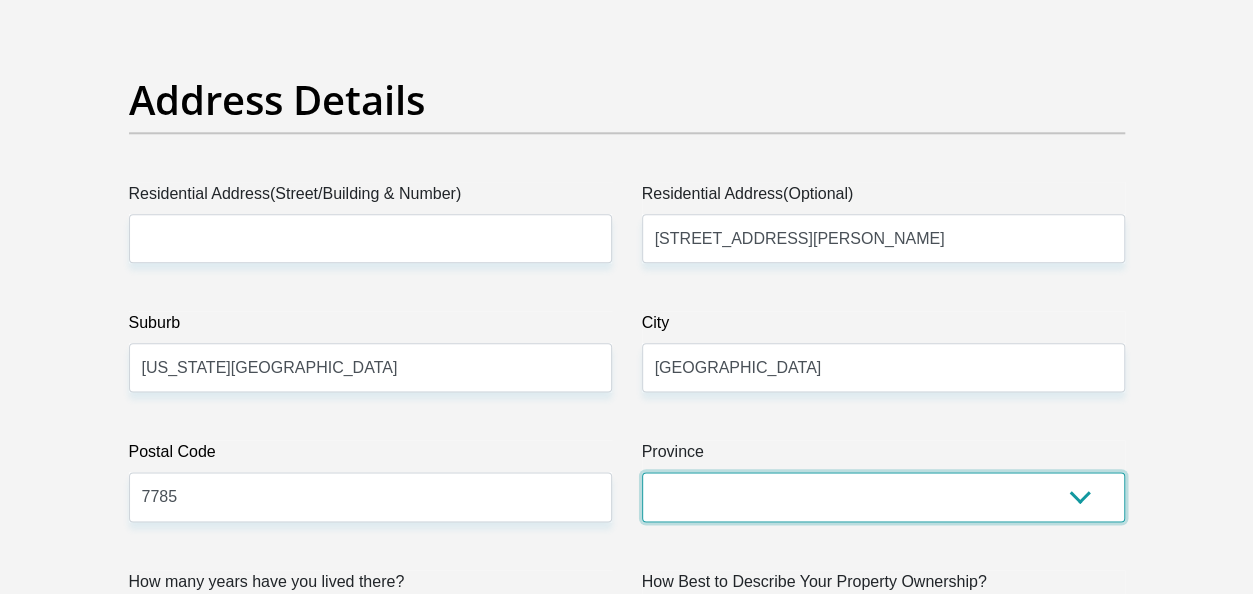 click on "Eastern Cape
Free State
[GEOGRAPHIC_DATA]
[GEOGRAPHIC_DATA][DATE]
[GEOGRAPHIC_DATA]
[GEOGRAPHIC_DATA]
[GEOGRAPHIC_DATA]
[GEOGRAPHIC_DATA]" at bounding box center (883, 496) 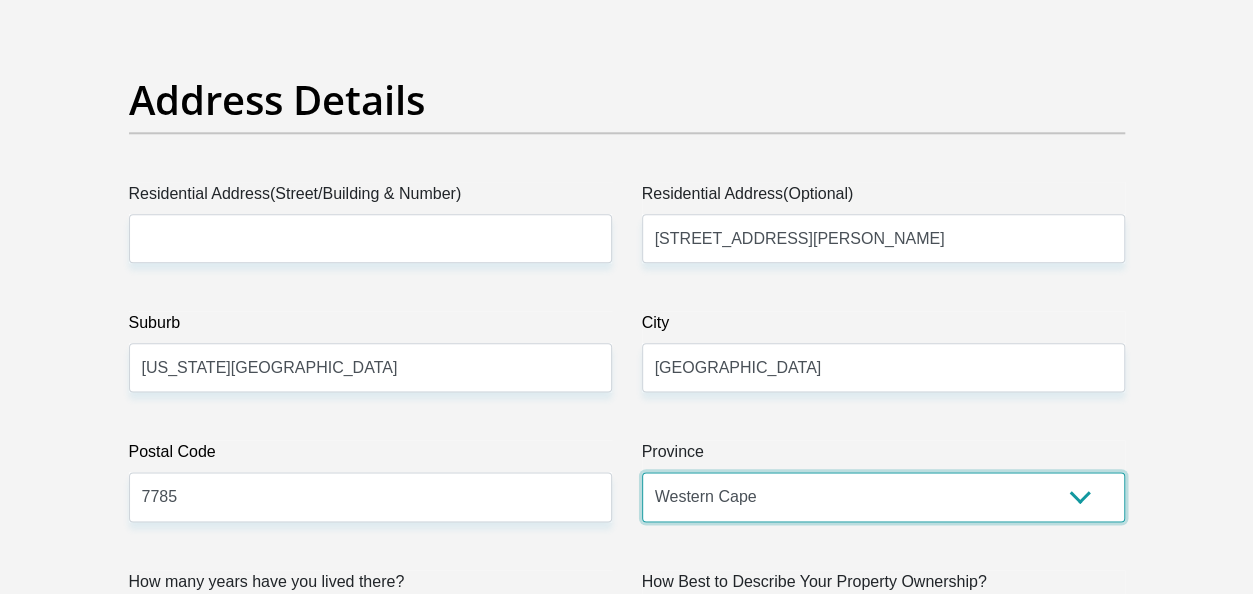 click on "Eastern Cape
Free State
[GEOGRAPHIC_DATA]
[GEOGRAPHIC_DATA][DATE]
[GEOGRAPHIC_DATA]
[GEOGRAPHIC_DATA]
[GEOGRAPHIC_DATA]
[GEOGRAPHIC_DATA]" at bounding box center (883, 496) 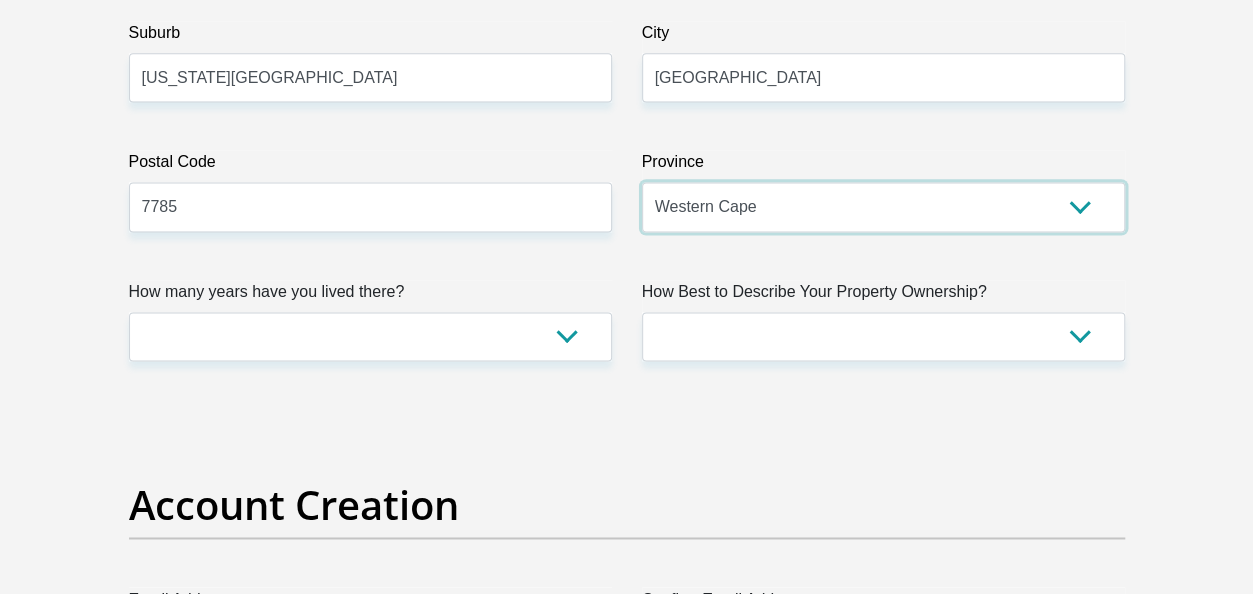 scroll, scrollTop: 1360, scrollLeft: 0, axis: vertical 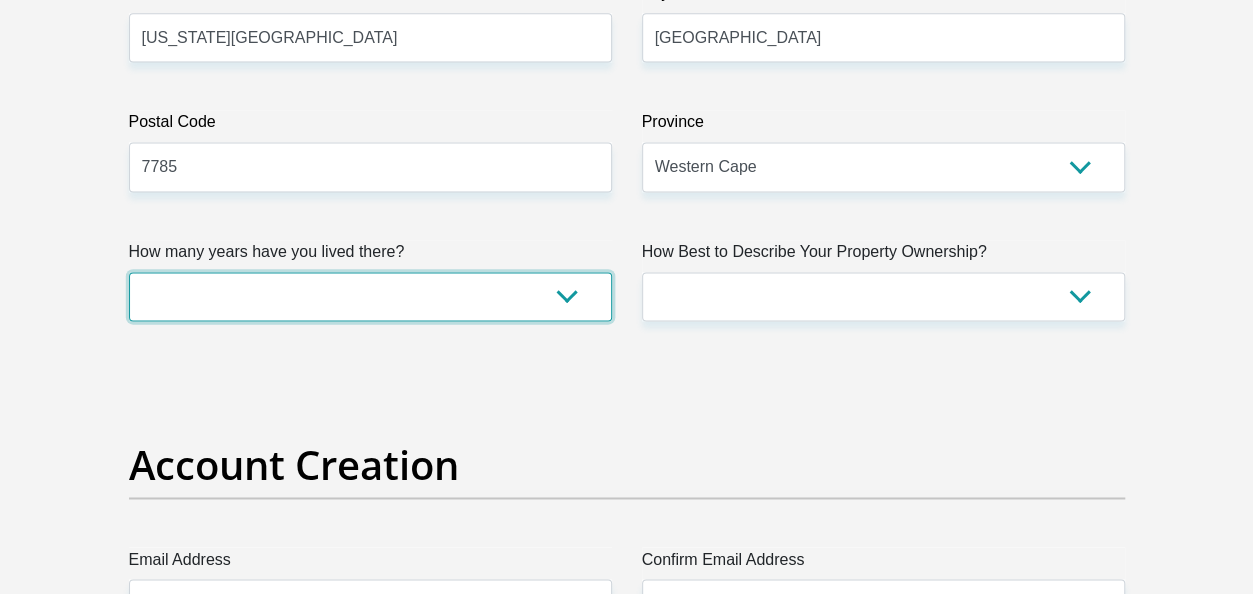 click on "less than 1 year
1-3 years
3-5 years
5+ years" at bounding box center (370, 296) 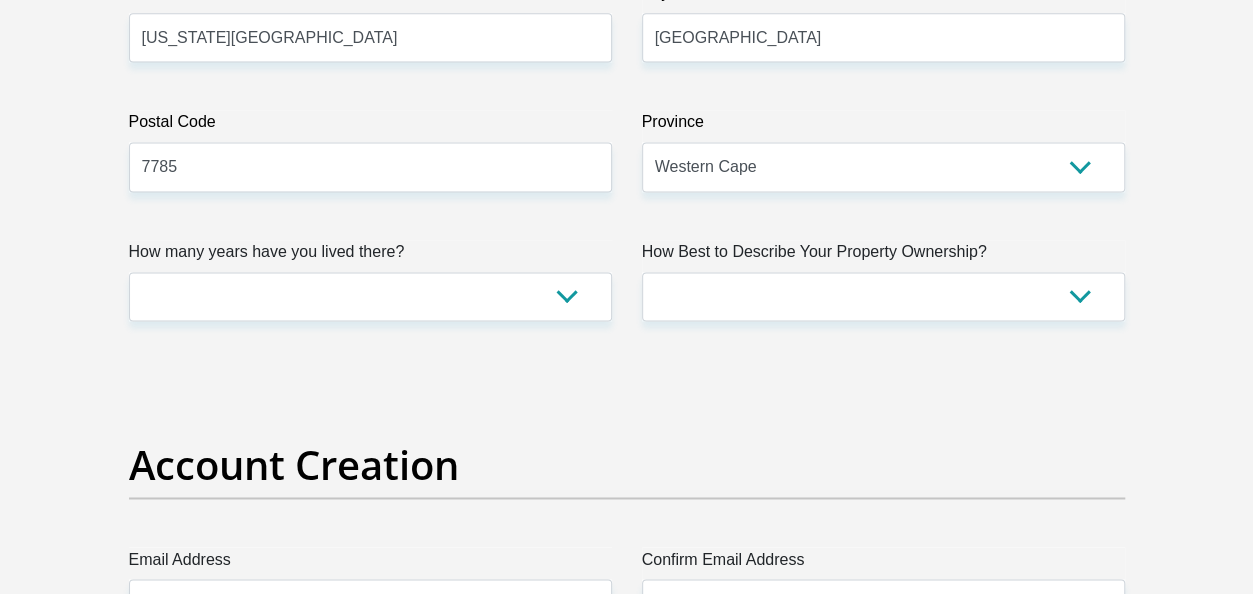 click on "Account Creation" at bounding box center (627, 465) 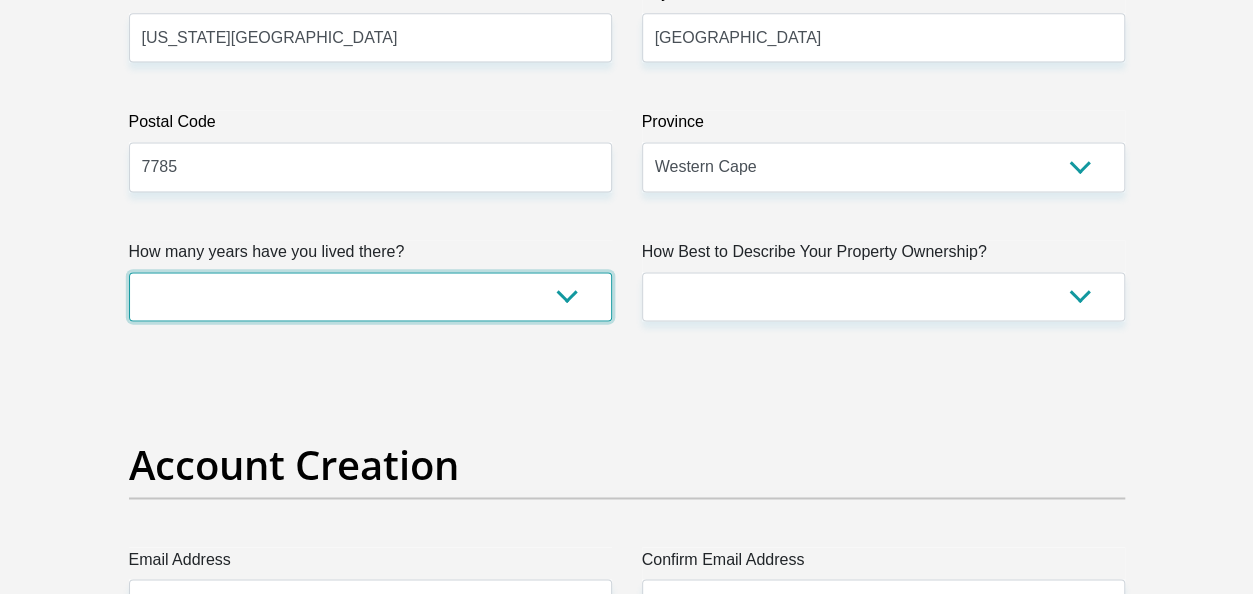 click on "less than 1 year
1-3 years
3-5 years
5+ years" at bounding box center (370, 296) 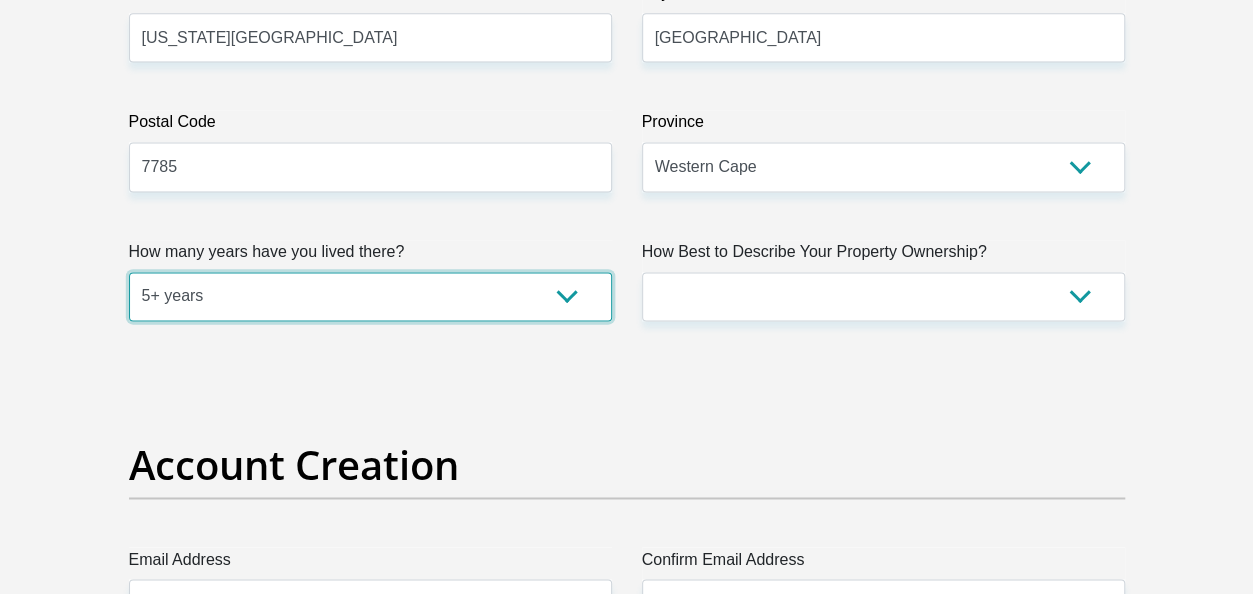 click on "less than 1 year
1-3 years
3-5 years
5+ years" at bounding box center (370, 296) 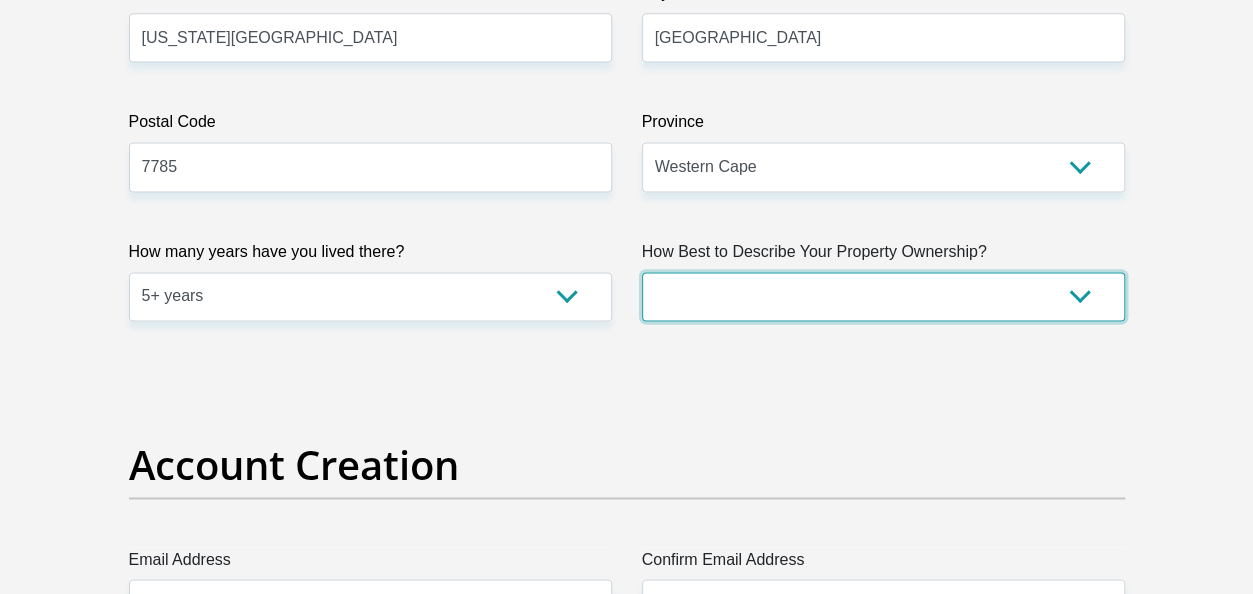 click on "Owned
Rented
Family Owned
Company Dwelling" at bounding box center (883, 296) 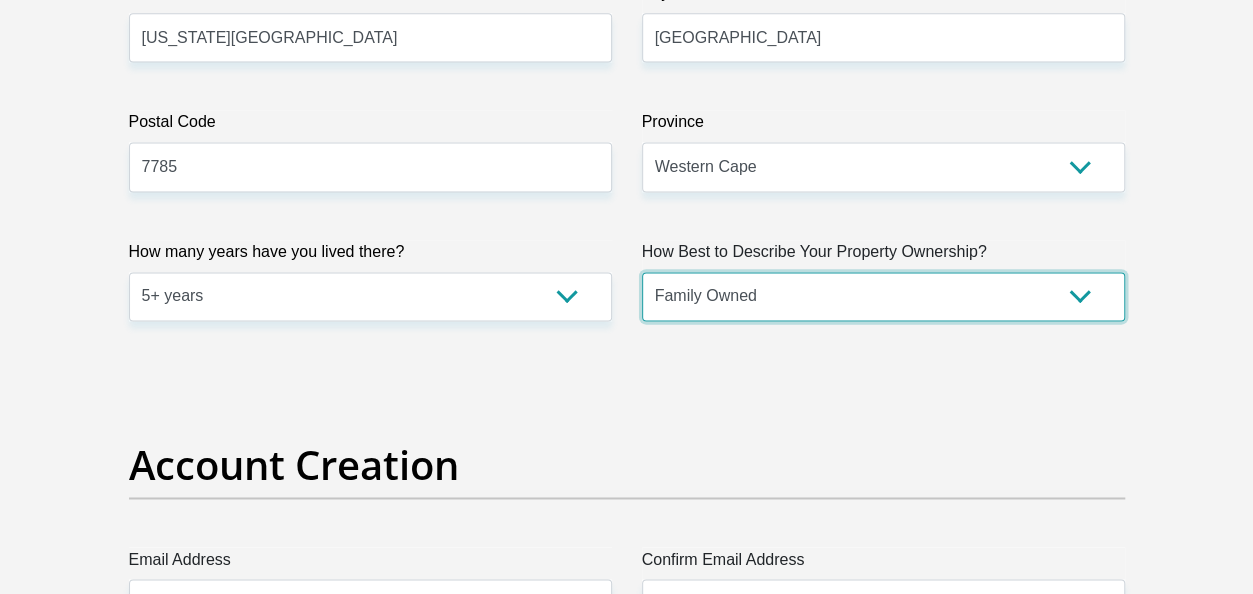 click on "Owned
Rented
Family Owned
Company Dwelling" at bounding box center [883, 296] 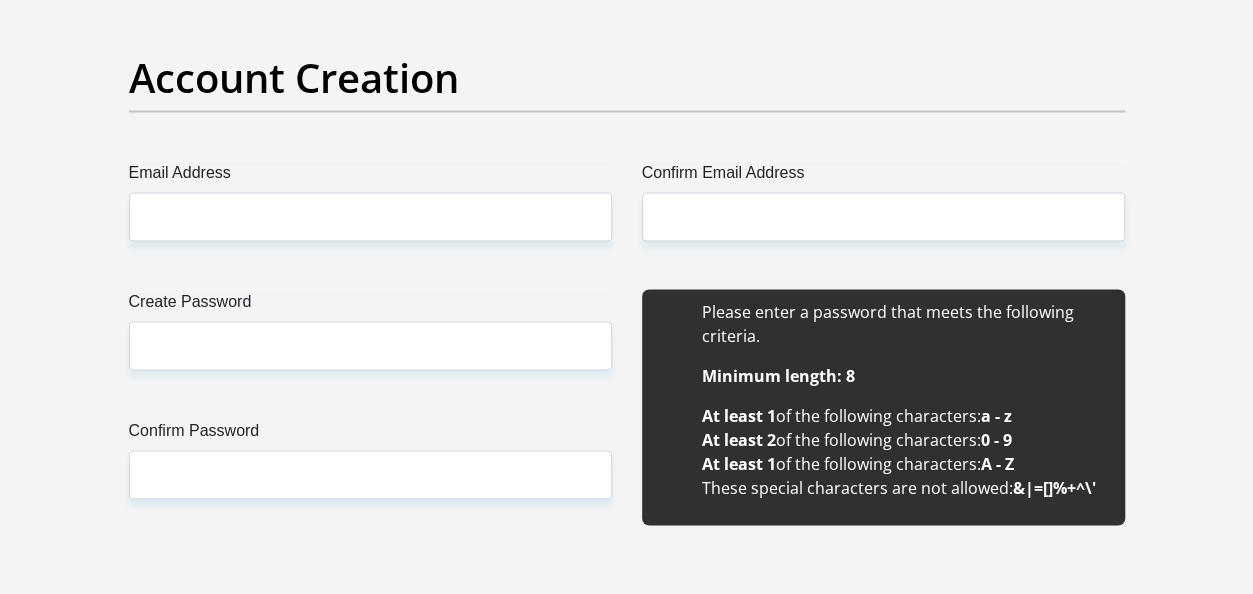 scroll, scrollTop: 1780, scrollLeft: 0, axis: vertical 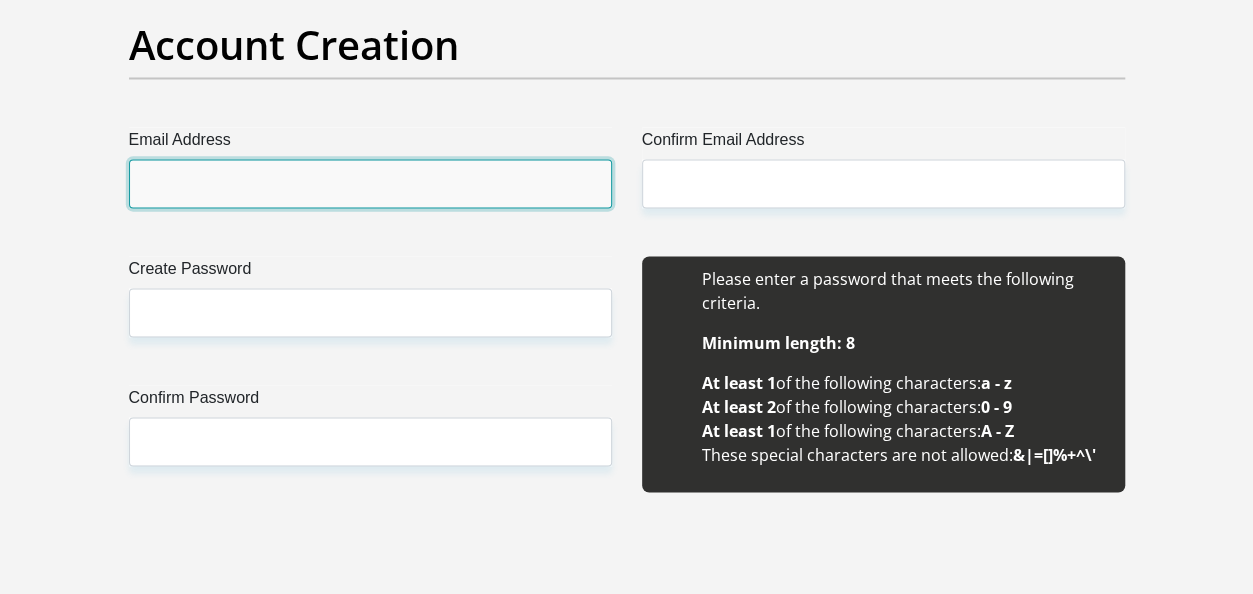 click on "Email Address" at bounding box center [370, 183] 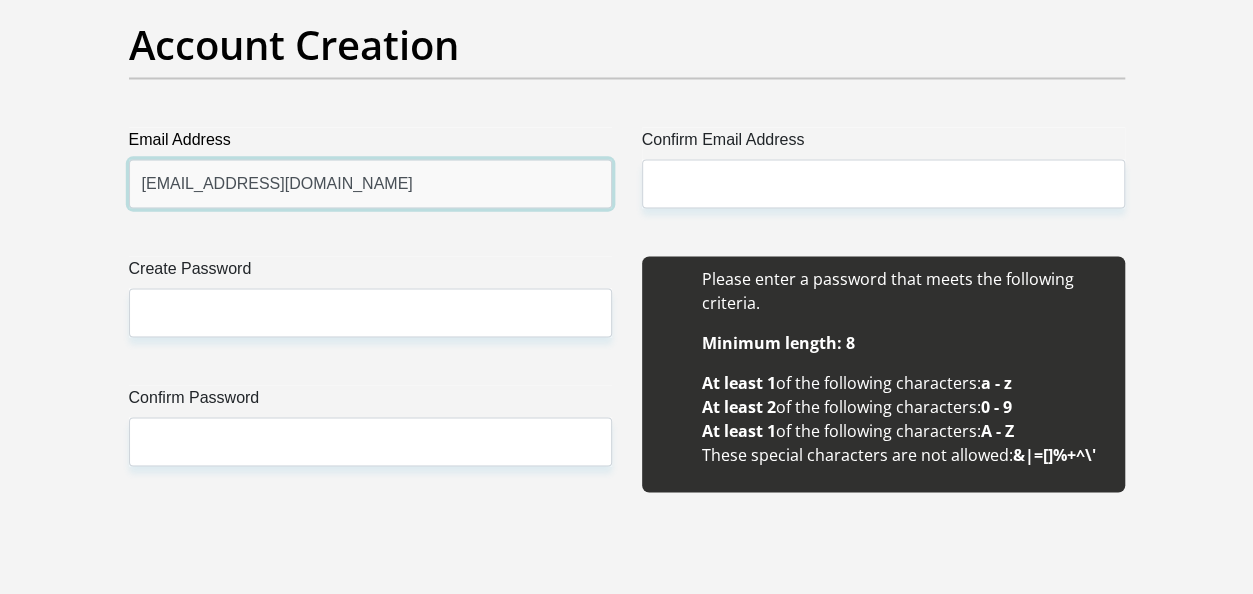 type on "[EMAIL_ADDRESS][DOMAIN_NAME]" 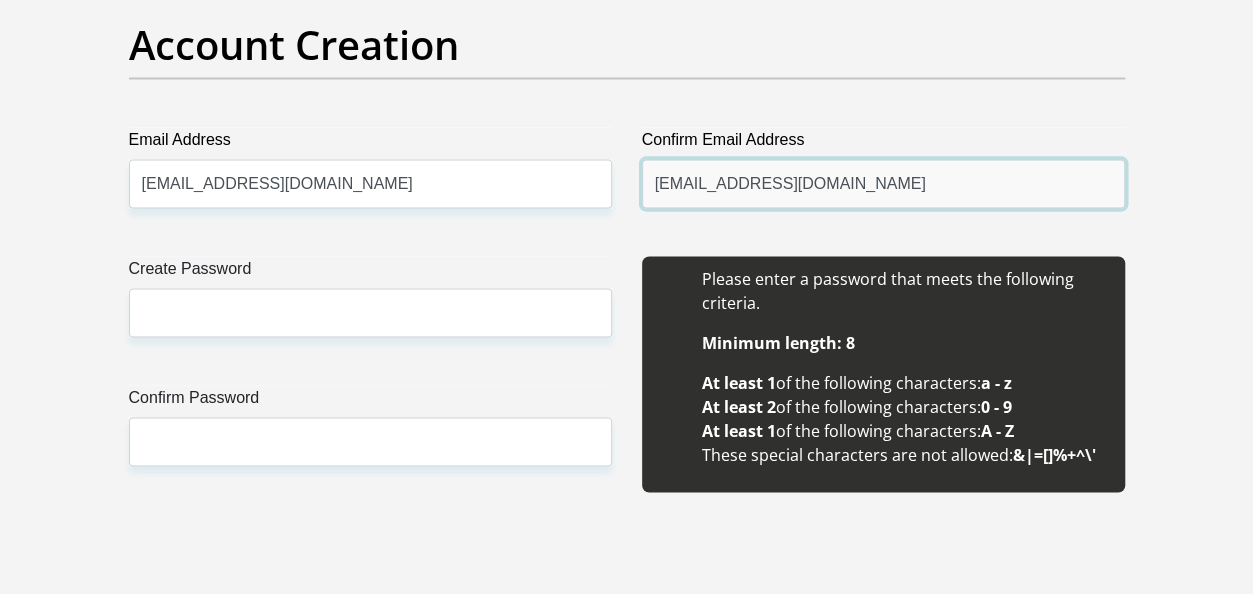 type on "[EMAIL_ADDRESS][DOMAIN_NAME]" 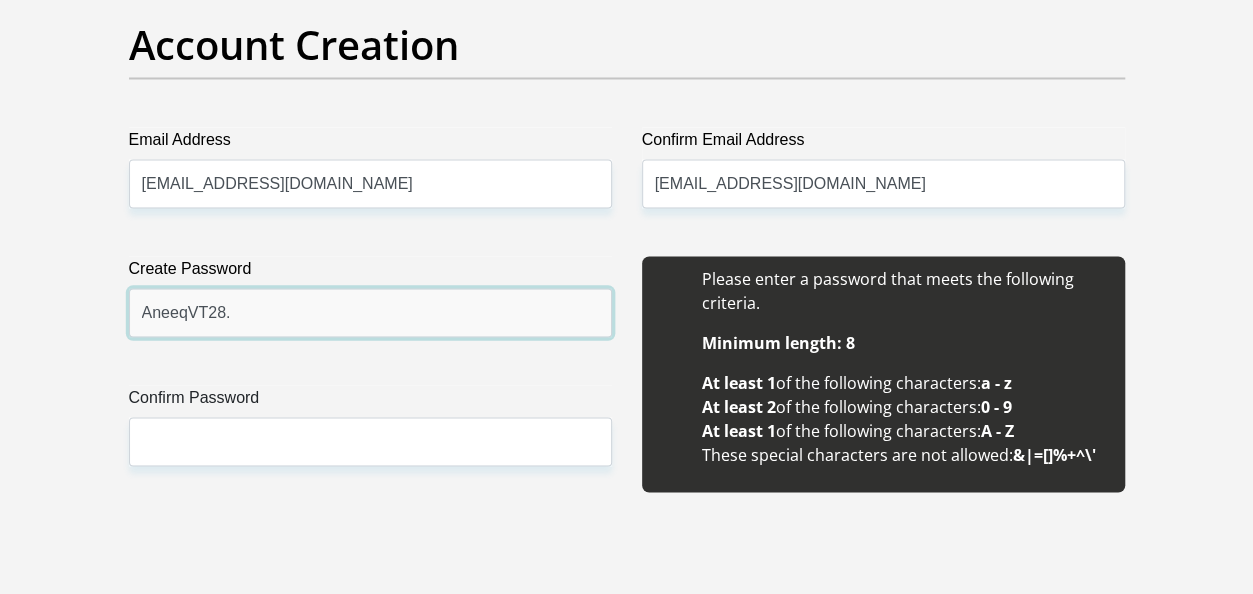 type on "AneeqVT28." 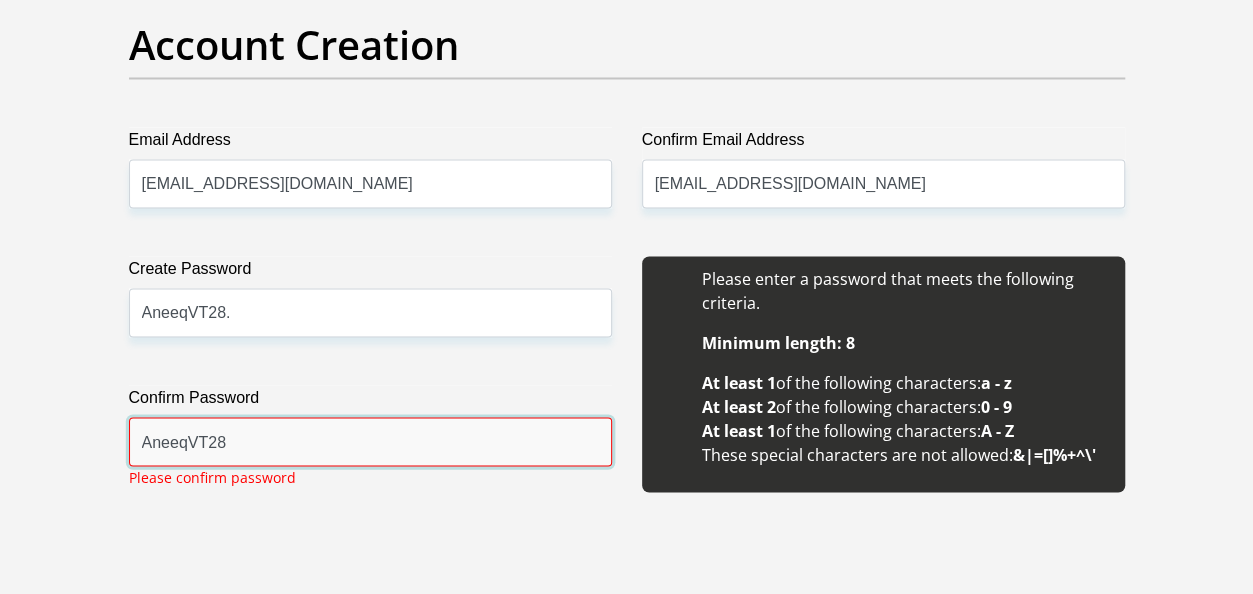type on "AneeqVT28." 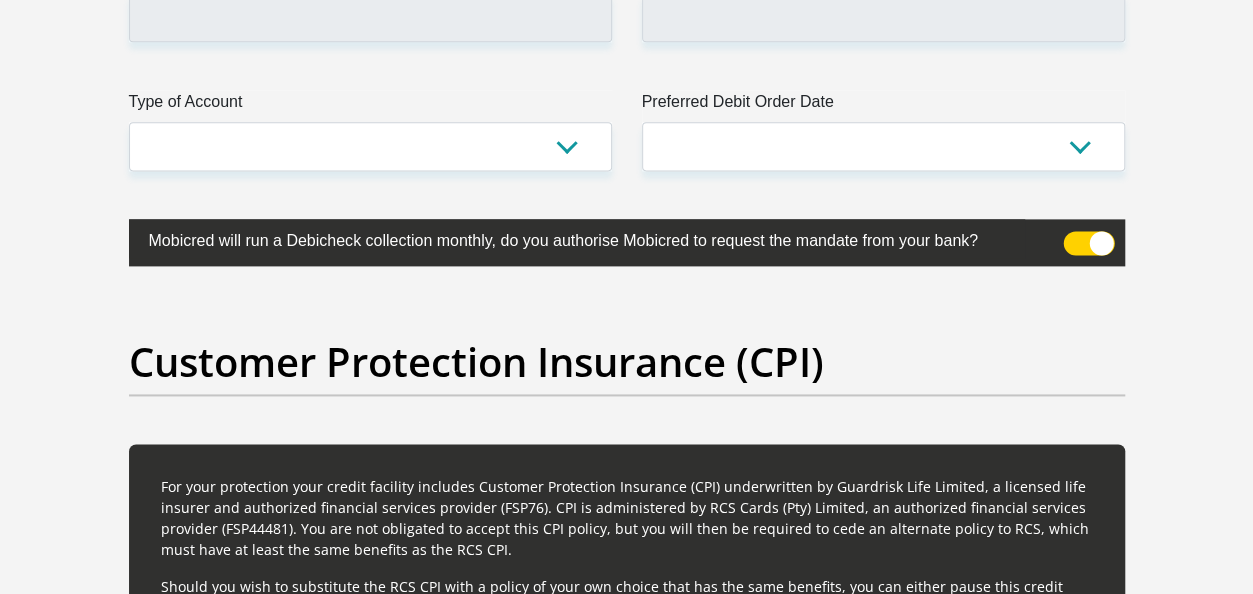 scroll, scrollTop: 5049, scrollLeft: 0, axis: vertical 